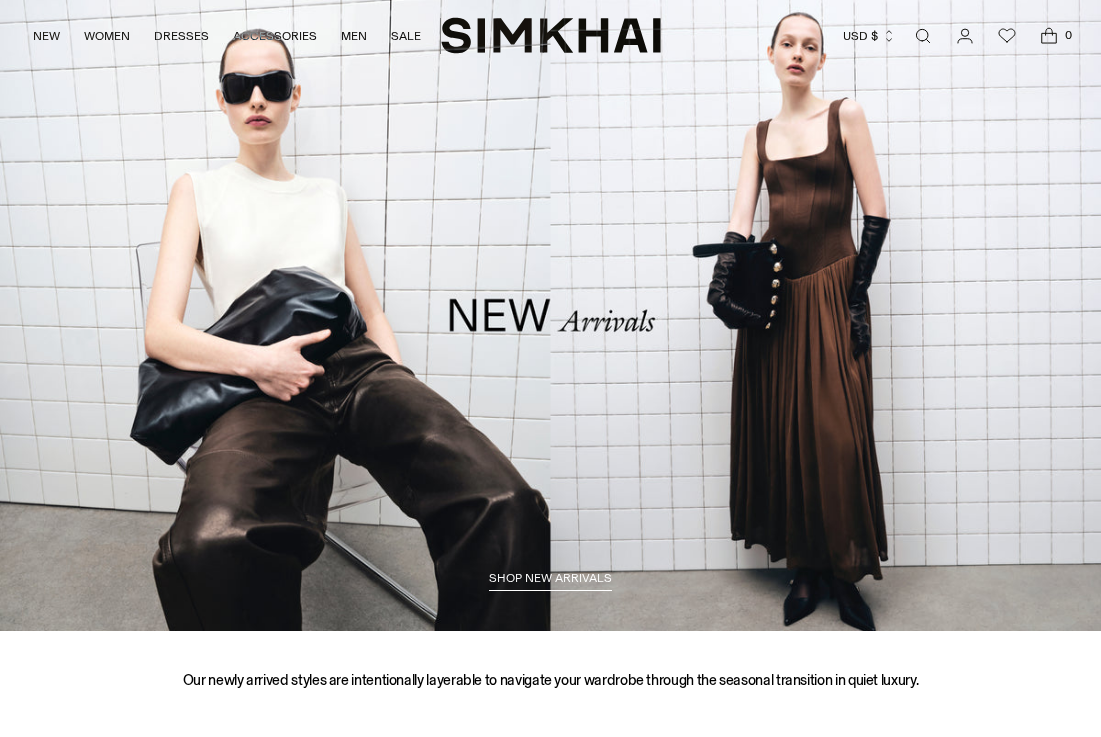 scroll, scrollTop: 0, scrollLeft: 0, axis: both 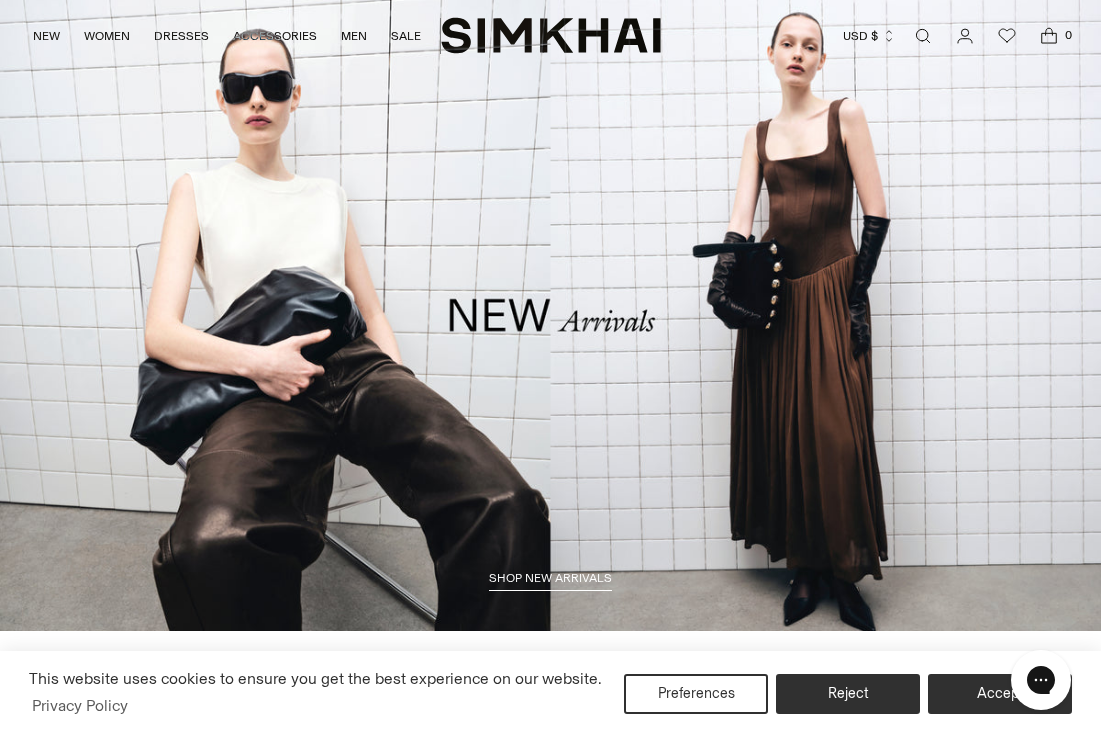 click on "NEW" at bounding box center (46, 36) 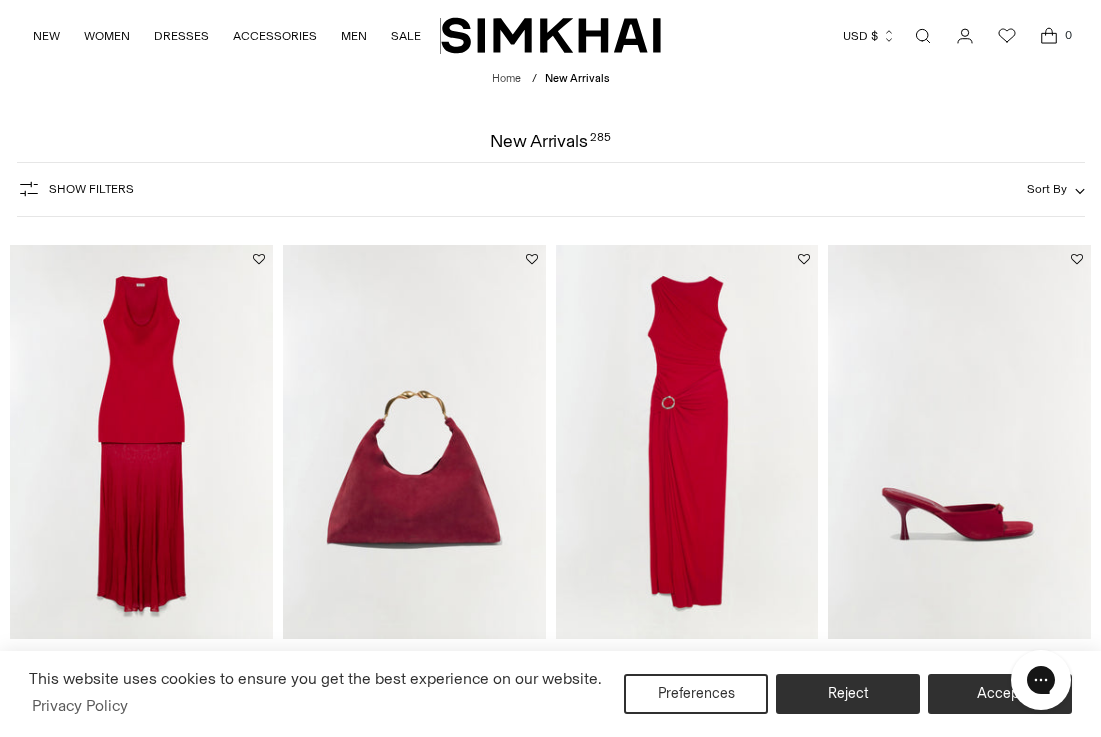 scroll, scrollTop: 0, scrollLeft: 0, axis: both 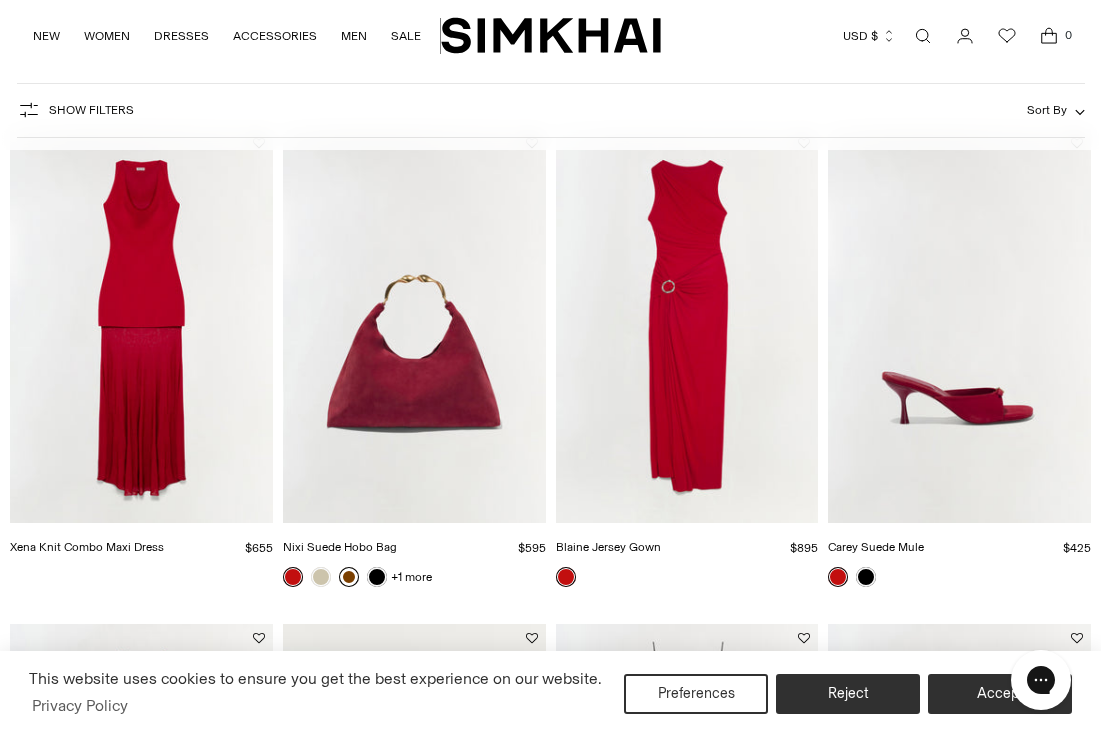 click on "Xena Knit Combo Maxi Dress" at bounding box center [87, 547] 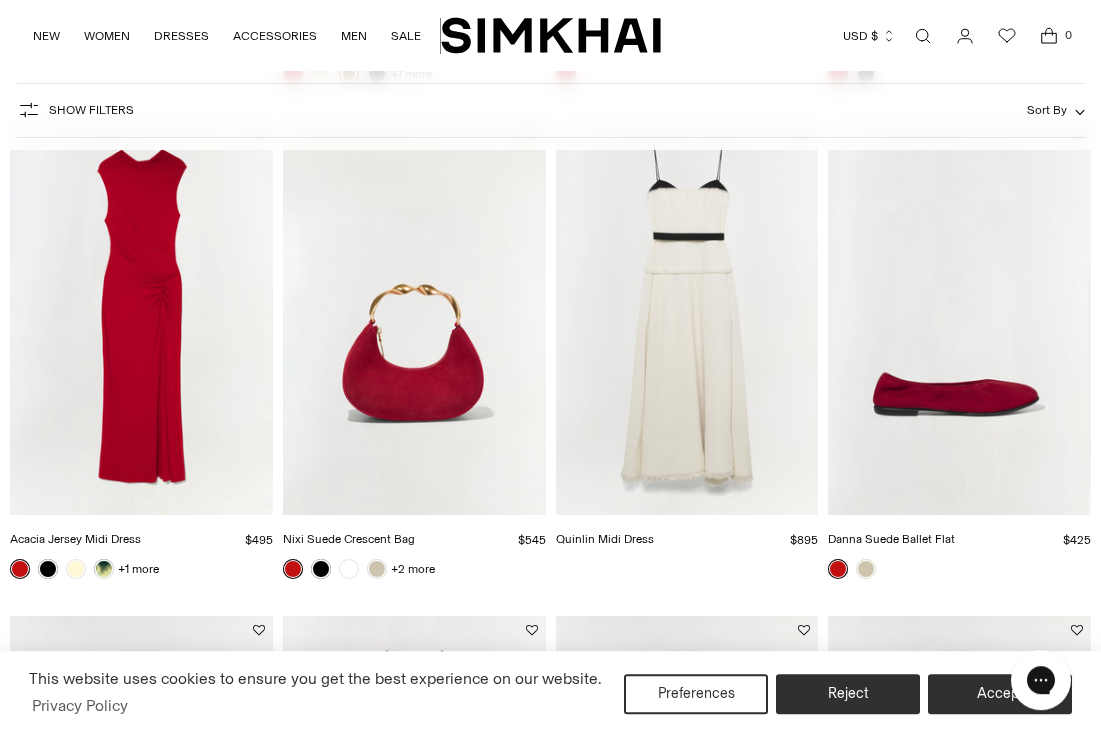 scroll, scrollTop: 664, scrollLeft: 0, axis: vertical 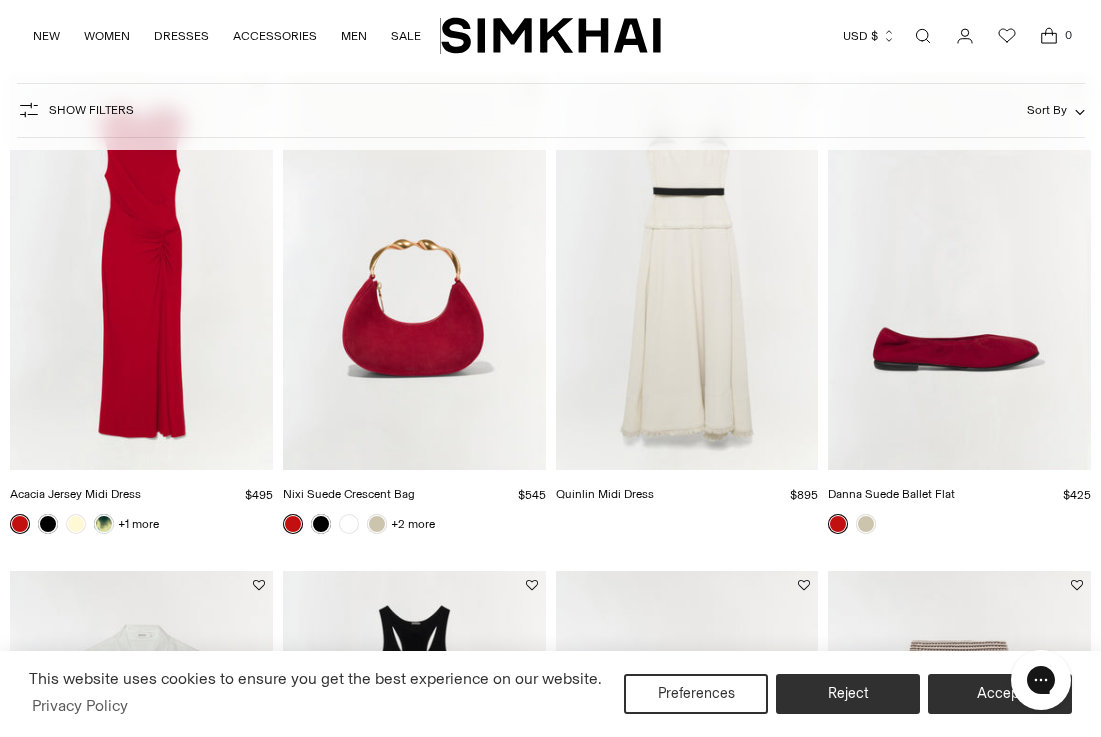 click at bounding box center [141, 273] 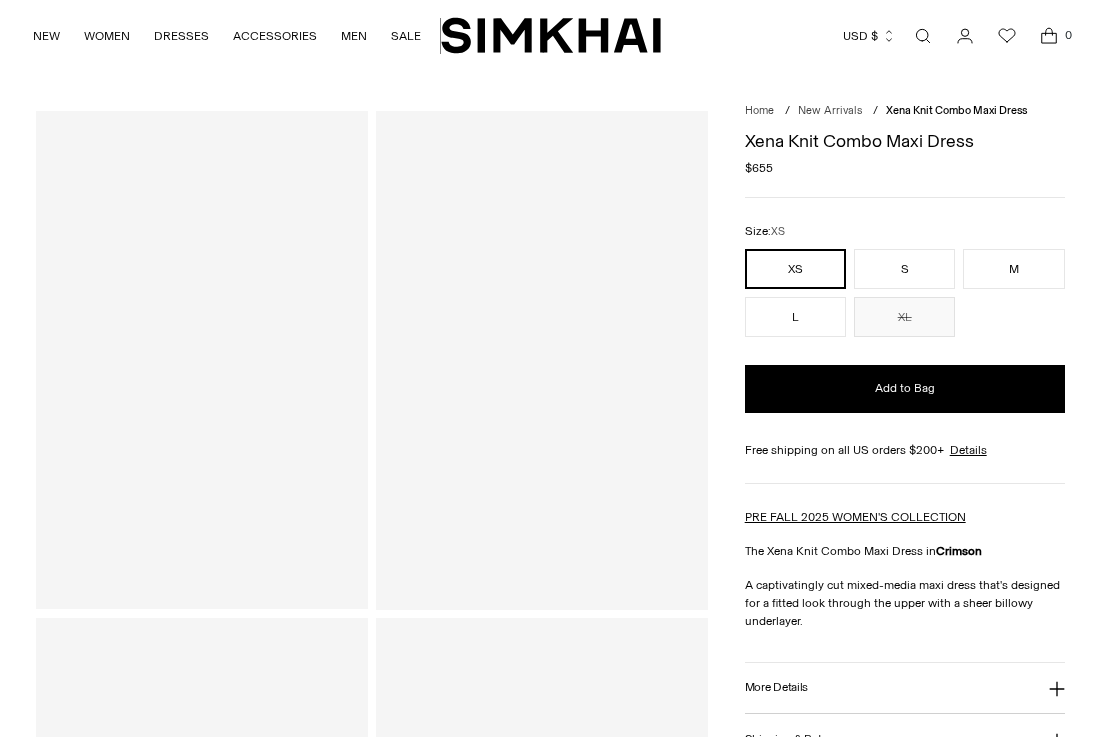 scroll, scrollTop: 0, scrollLeft: 0, axis: both 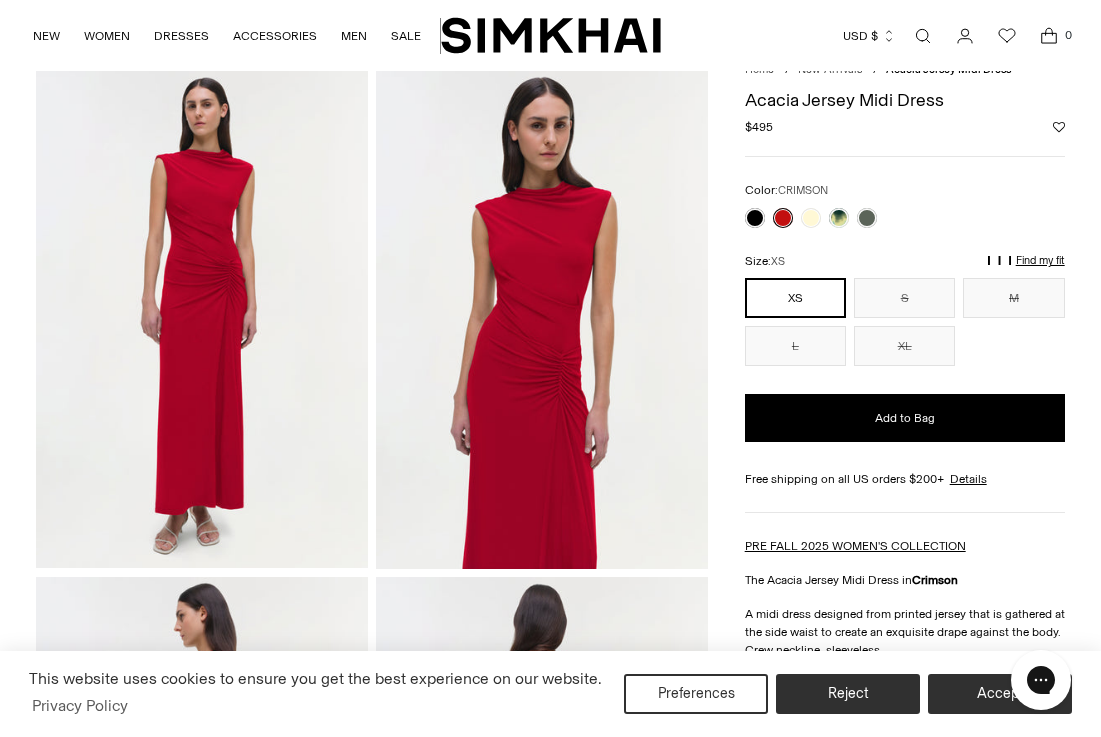click at bounding box center (755, 218) 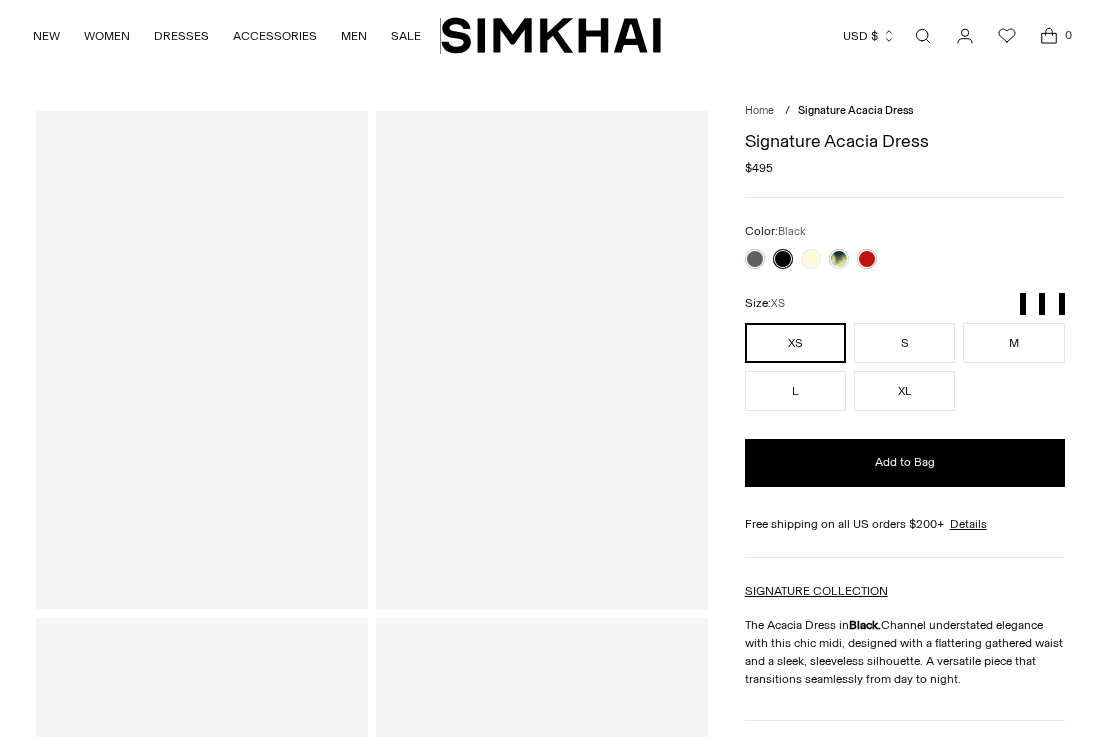scroll, scrollTop: 0, scrollLeft: 0, axis: both 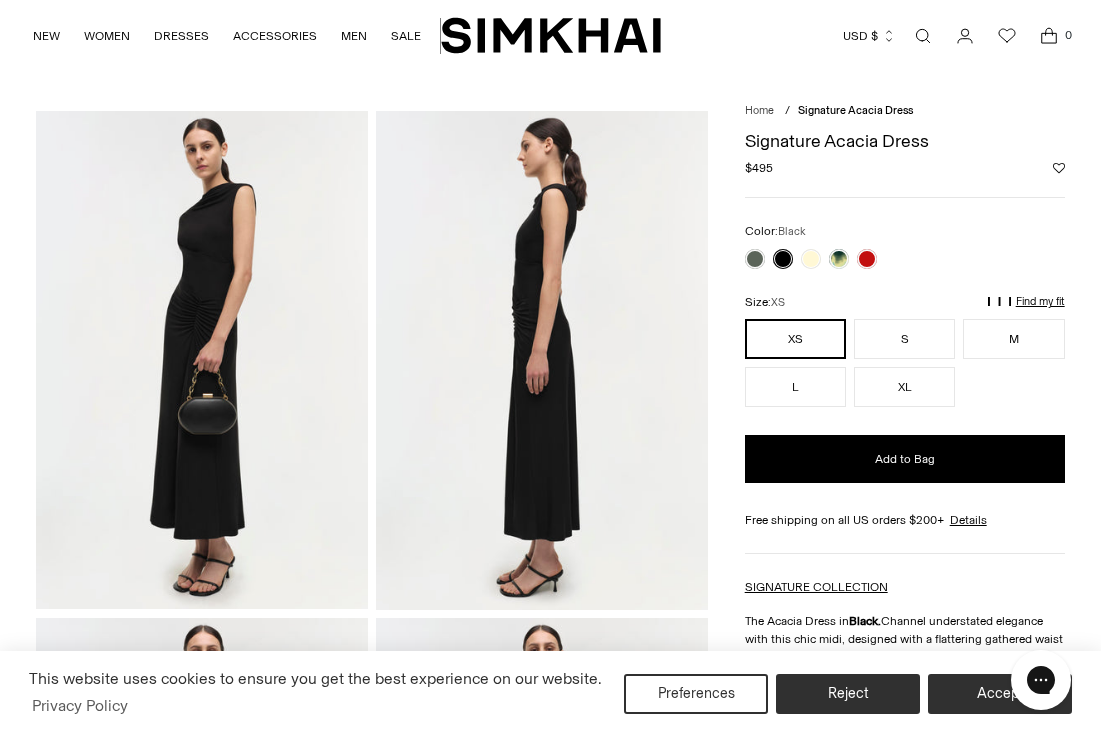 click at bounding box center (811, 259) 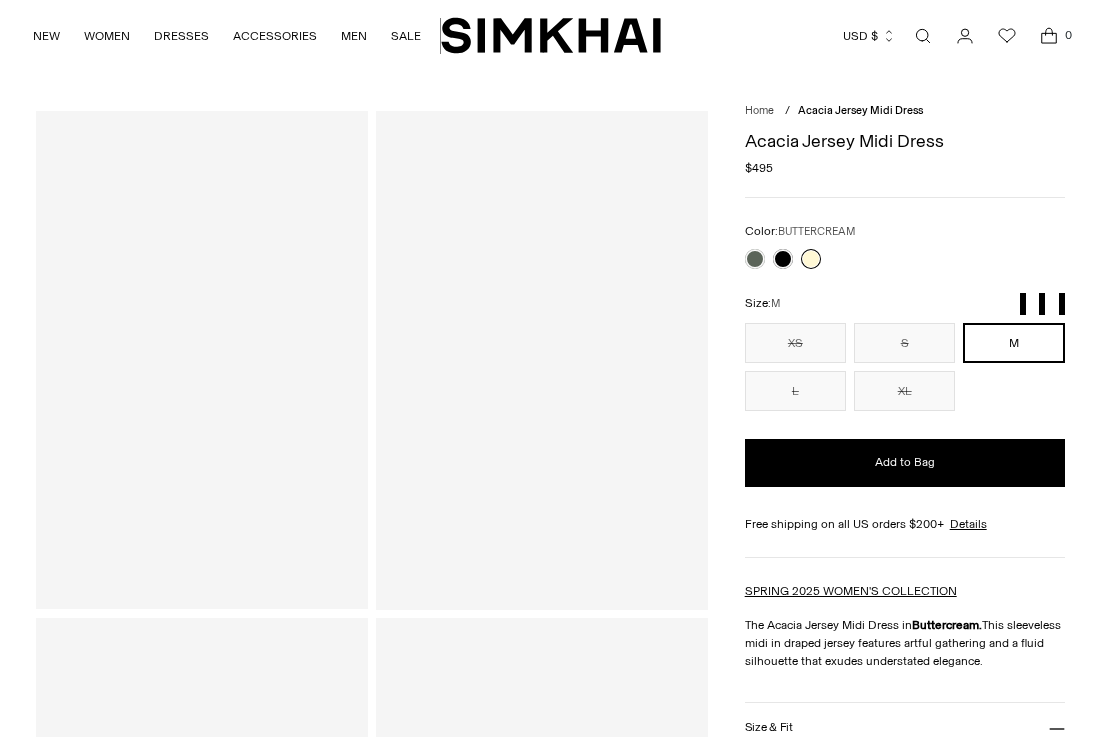 scroll, scrollTop: 0, scrollLeft: 0, axis: both 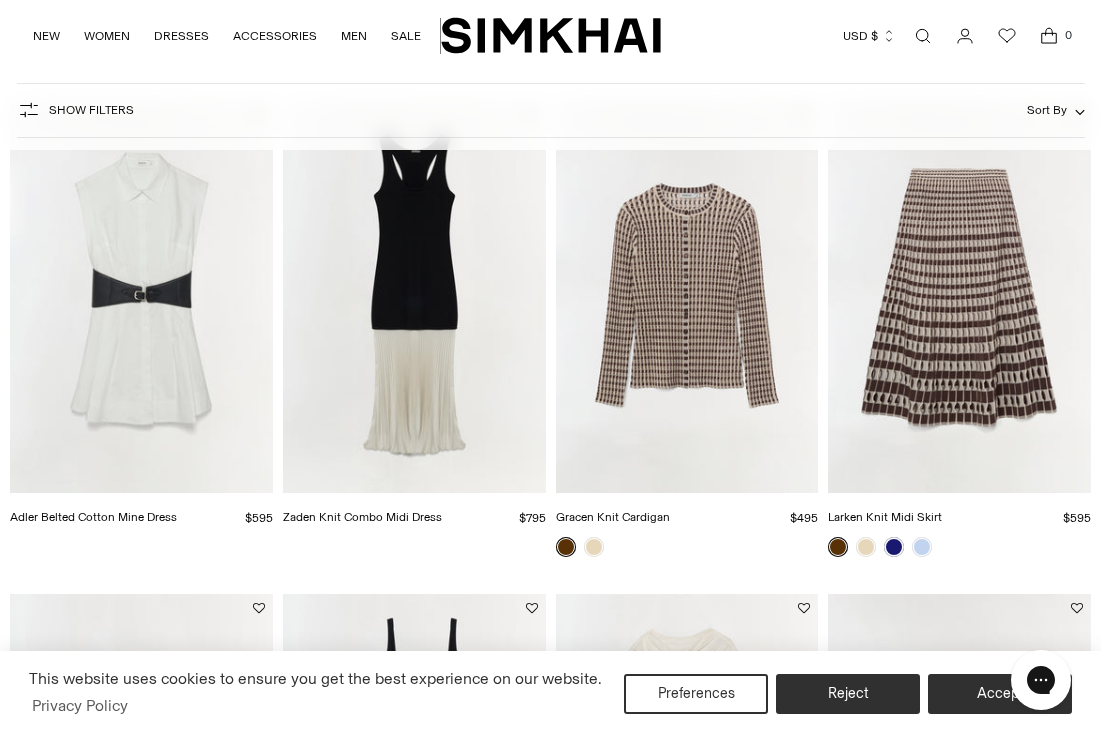 click at bounding box center (414, 296) 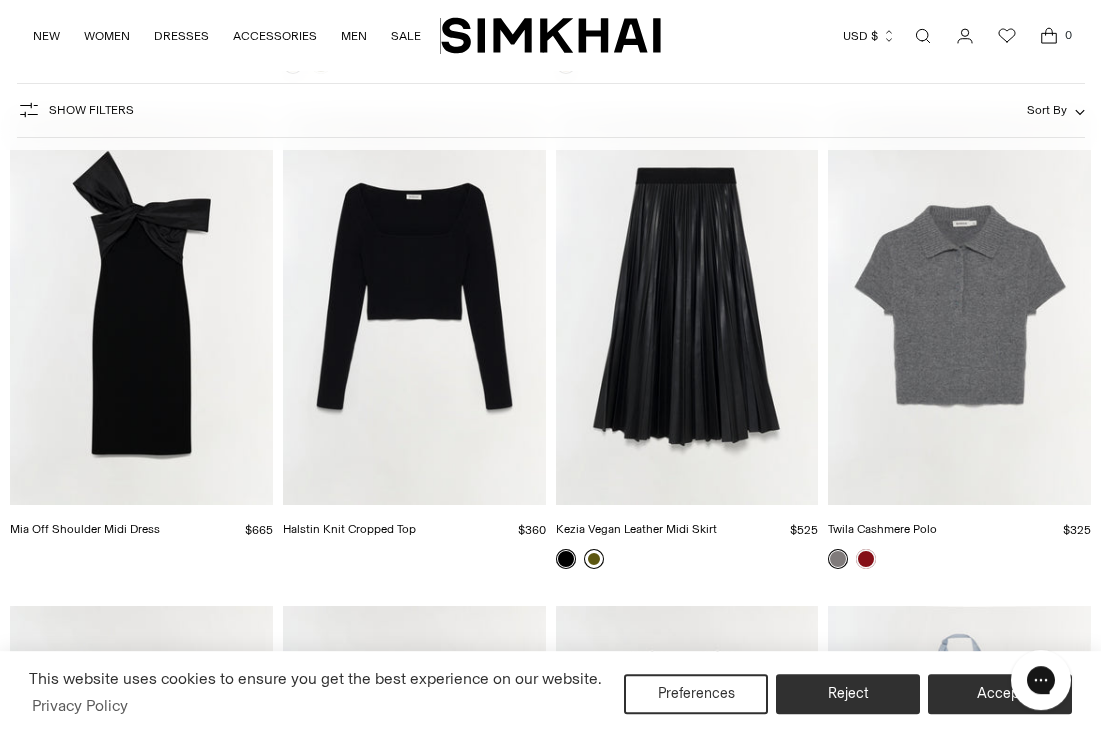 scroll, scrollTop: 11053, scrollLeft: 0, axis: vertical 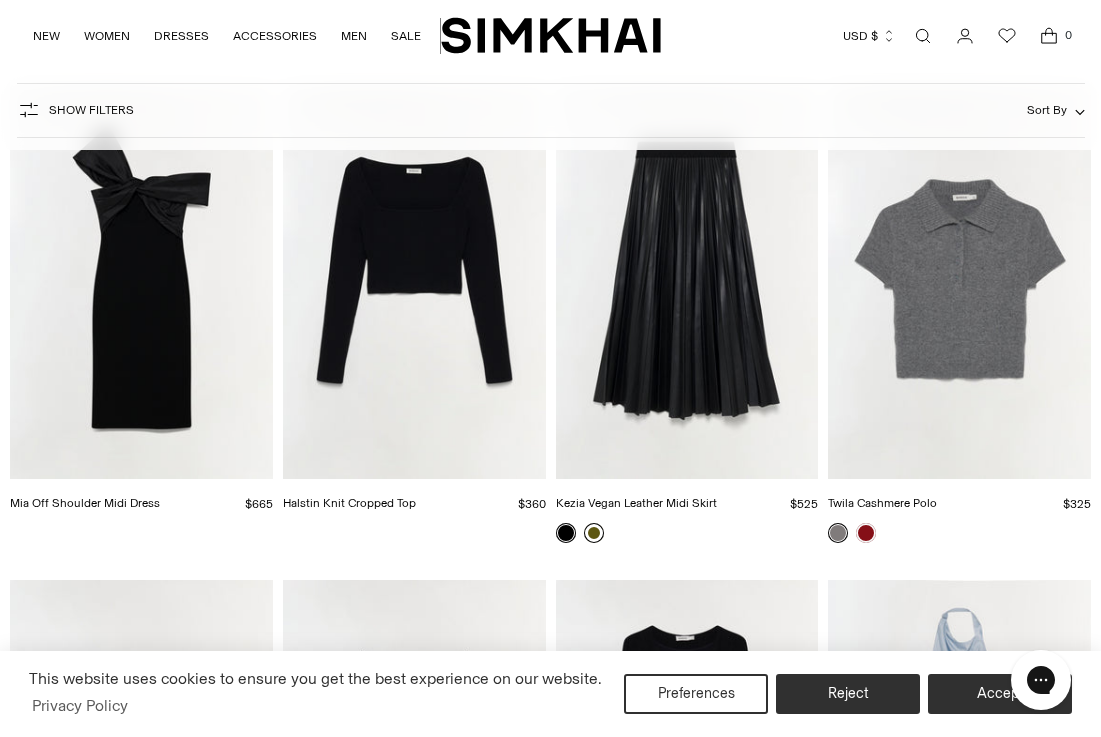 click at bounding box center (141, 282) 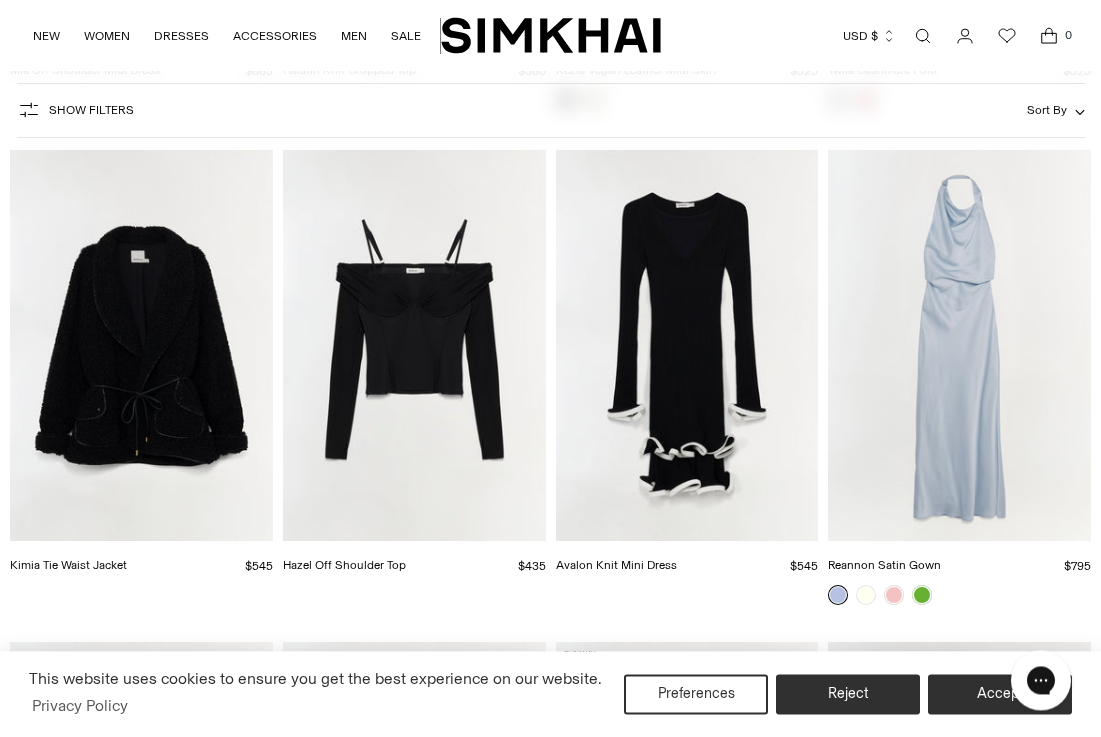 scroll, scrollTop: 11486, scrollLeft: 0, axis: vertical 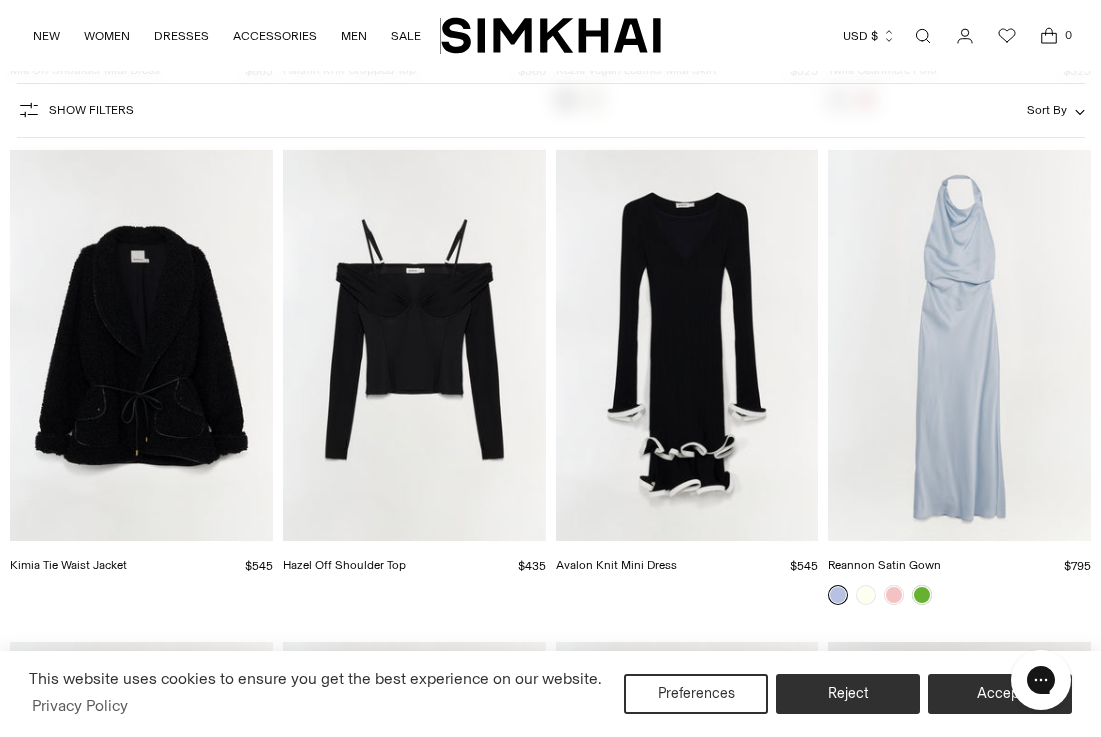 click at bounding box center [687, 344] 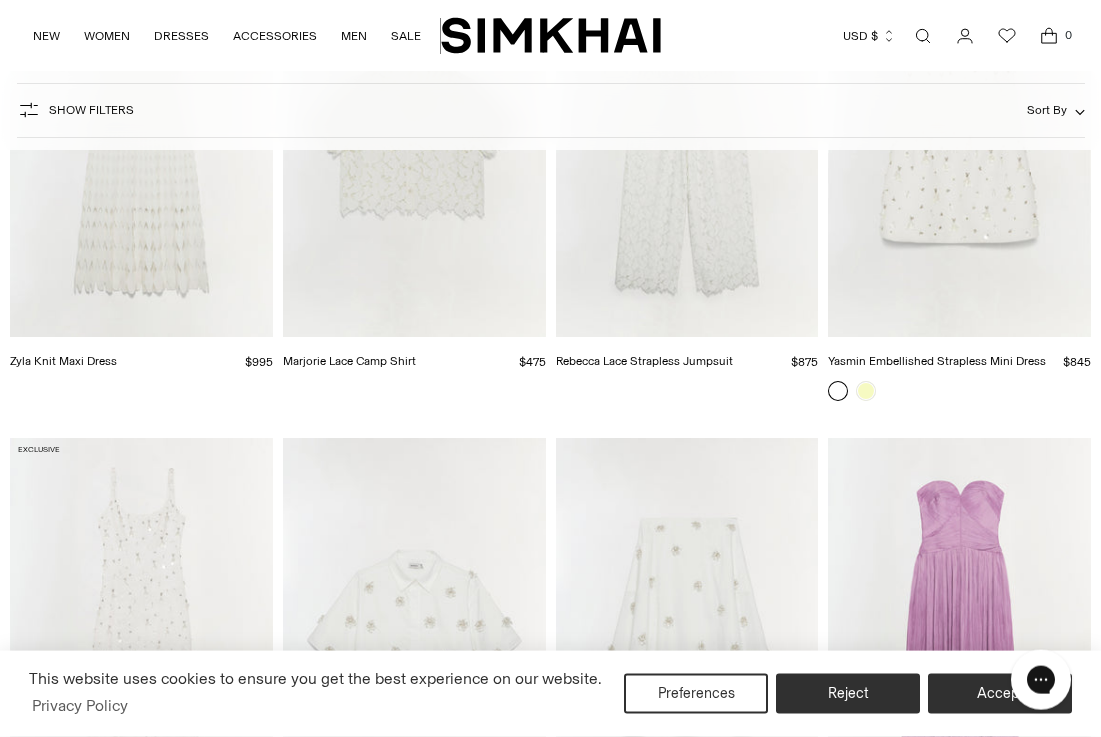 scroll, scrollTop: 13990, scrollLeft: 0, axis: vertical 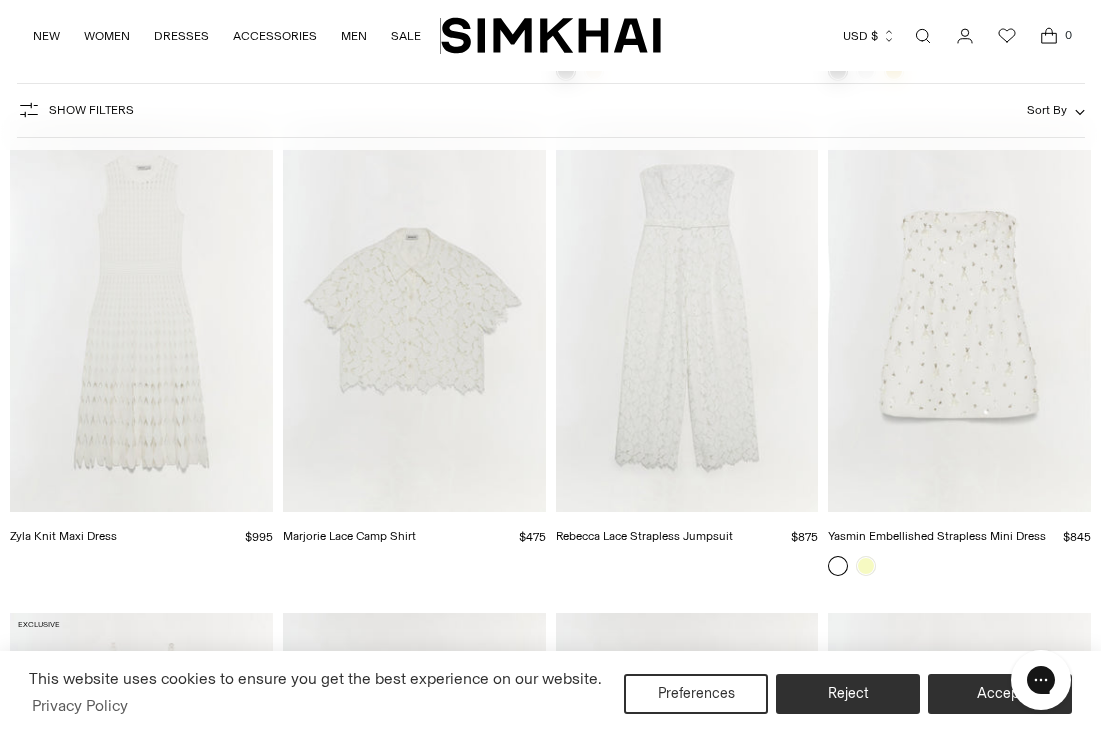 click at bounding box center [141, 315] 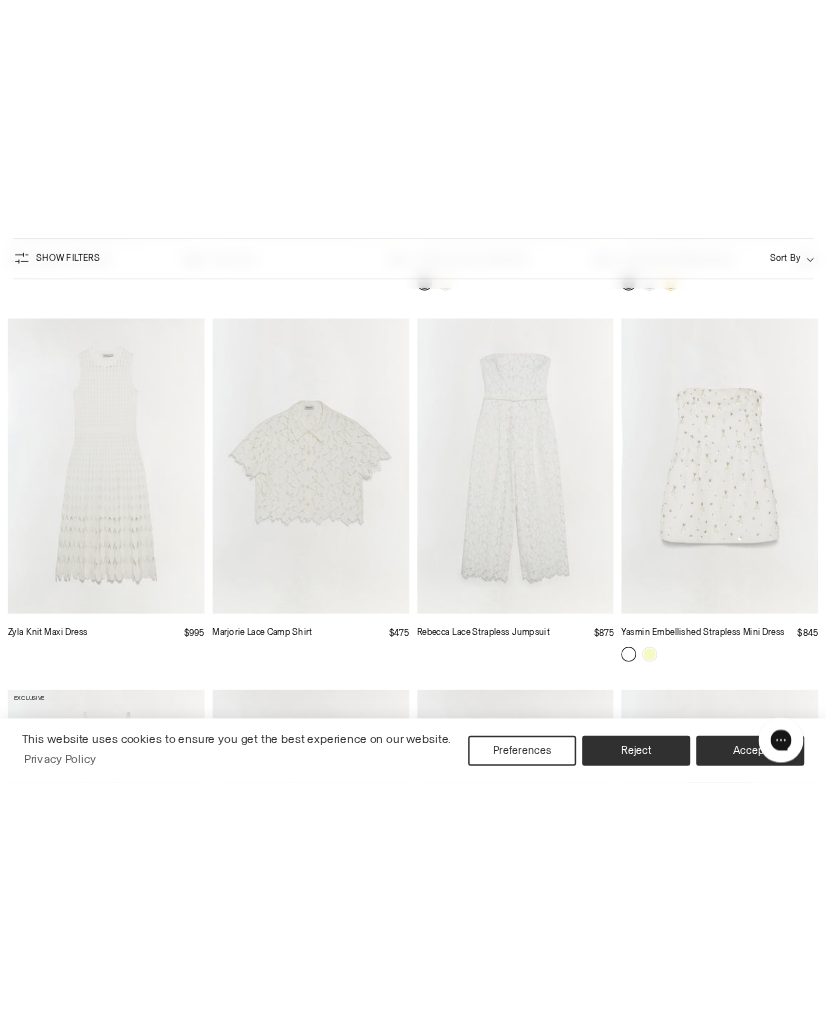 scroll, scrollTop: 13851, scrollLeft: 0, axis: vertical 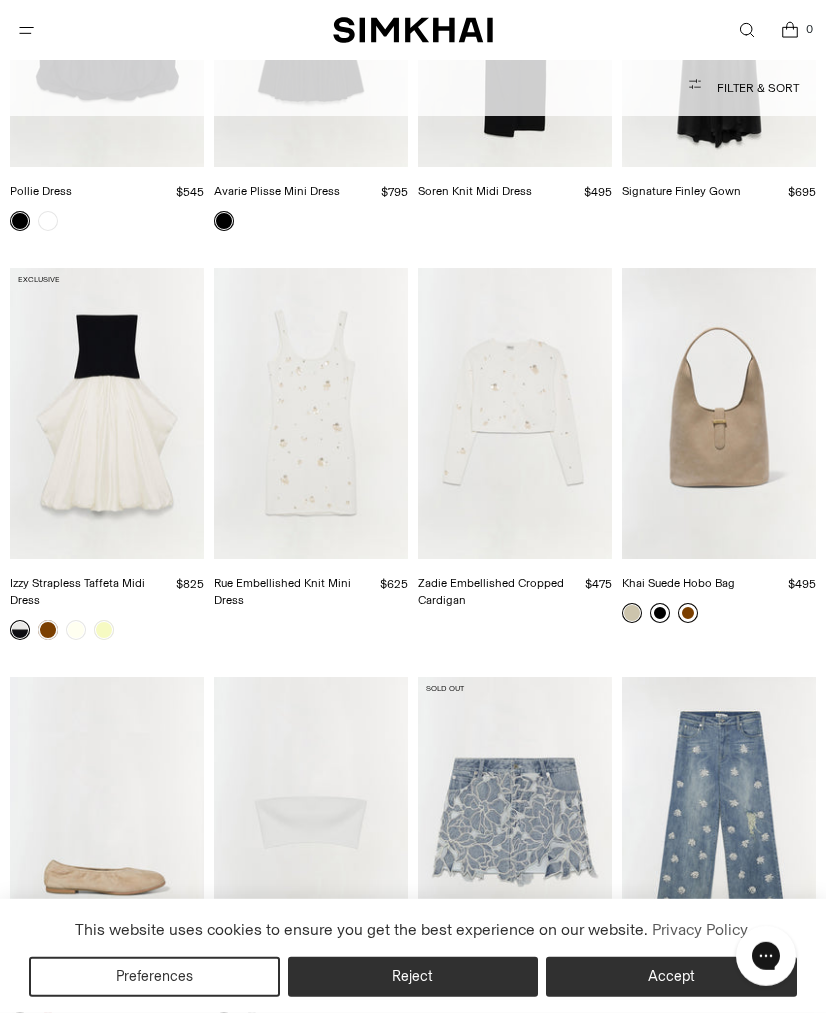 click at bounding box center [311, 413] 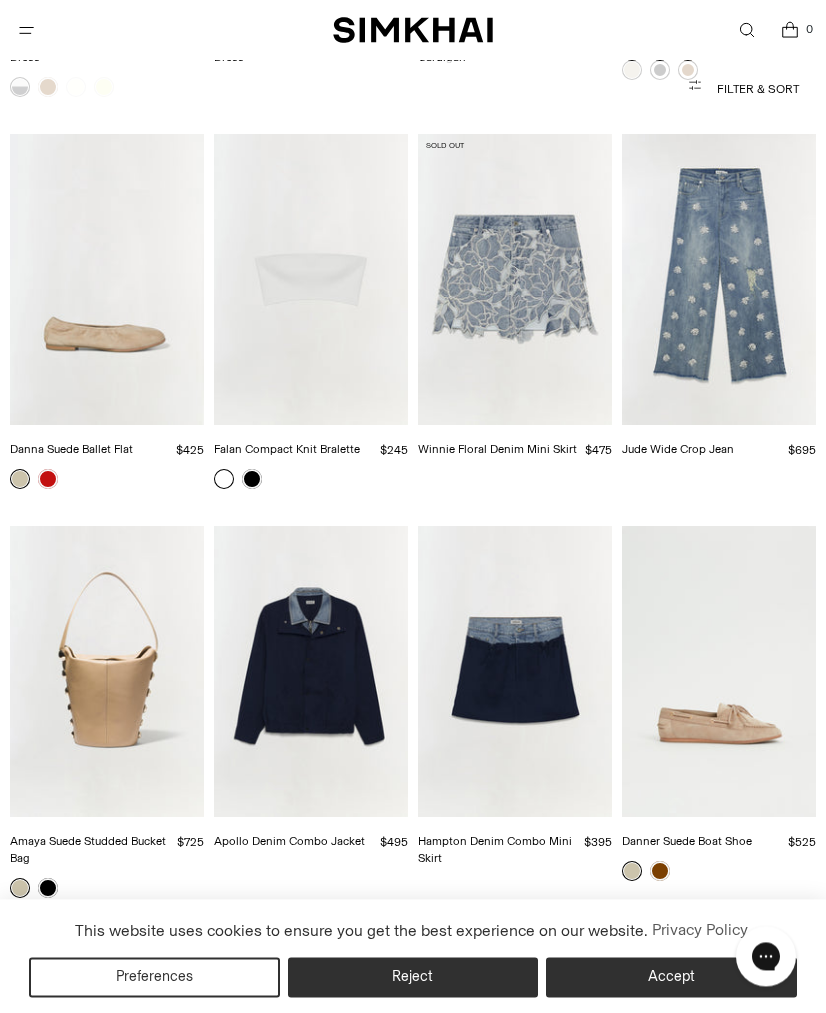 scroll, scrollTop: 14394, scrollLeft: 0, axis: vertical 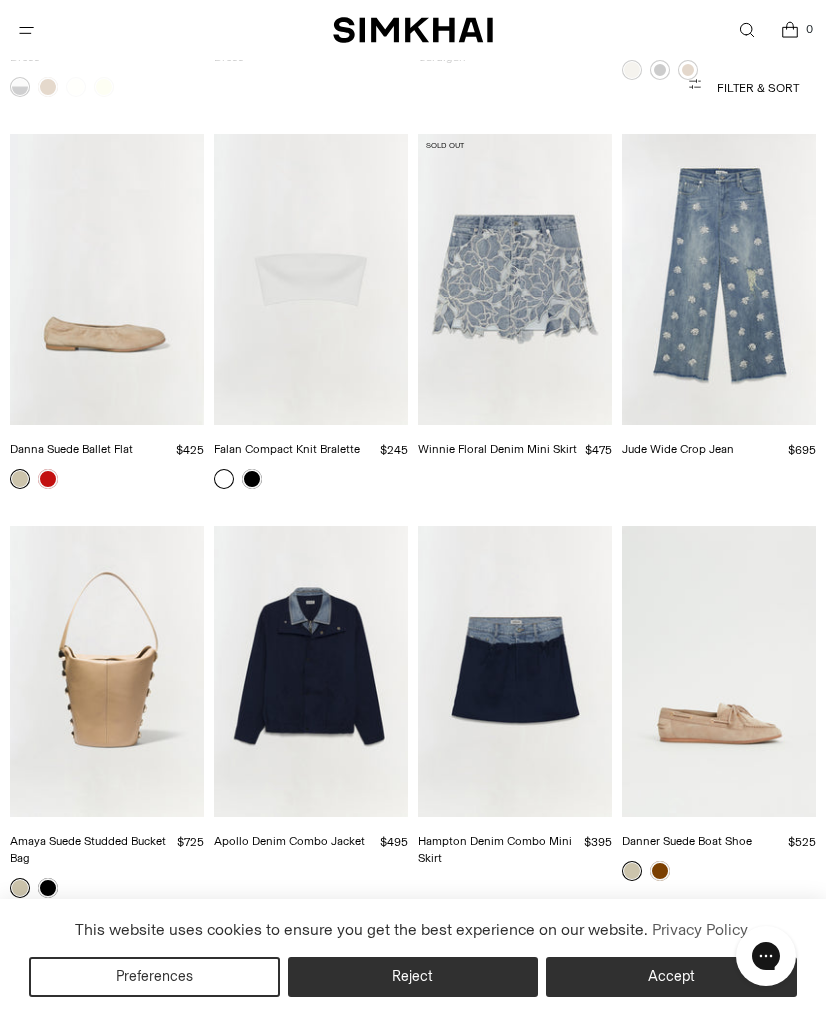 click at bounding box center (515, 279) 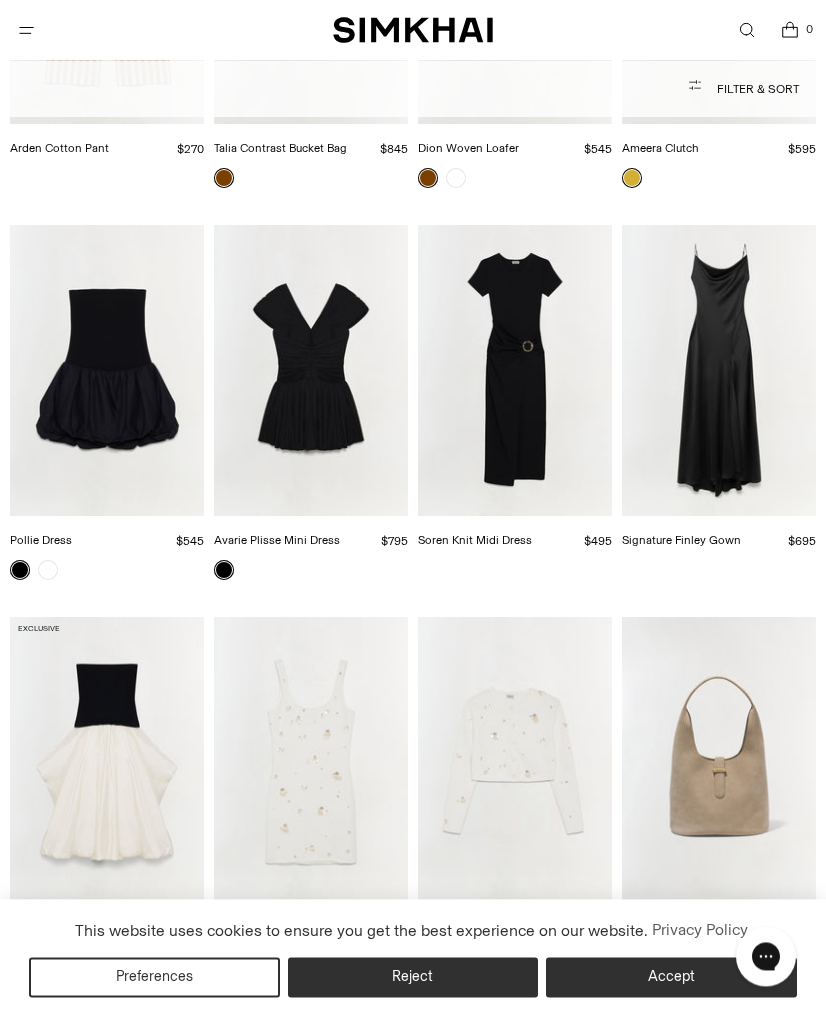 scroll, scrollTop: 13502, scrollLeft: 0, axis: vertical 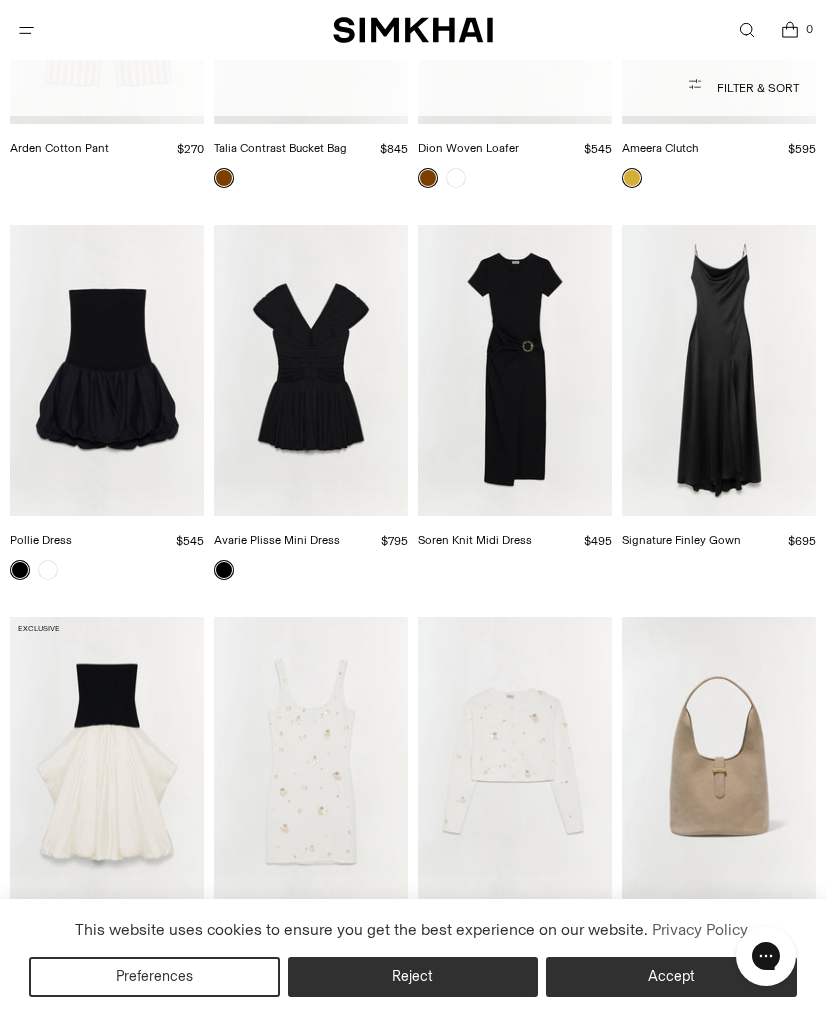 click at bounding box center [515, 370] 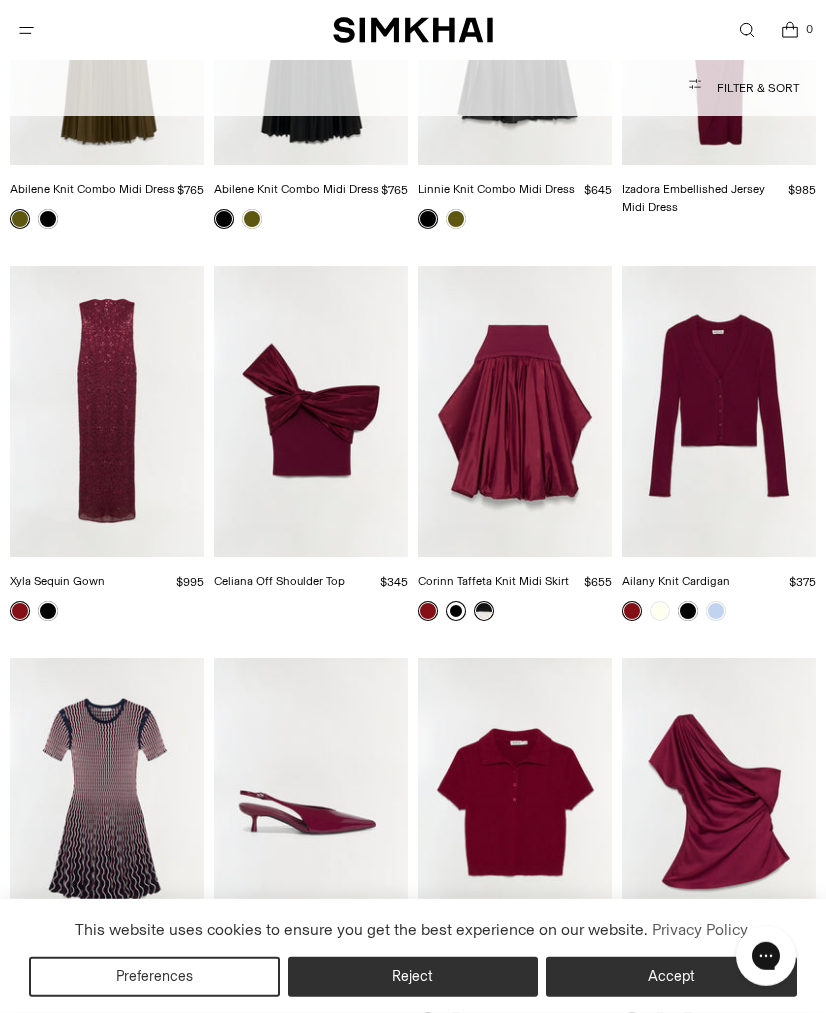 scroll, scrollTop: 7120, scrollLeft: 0, axis: vertical 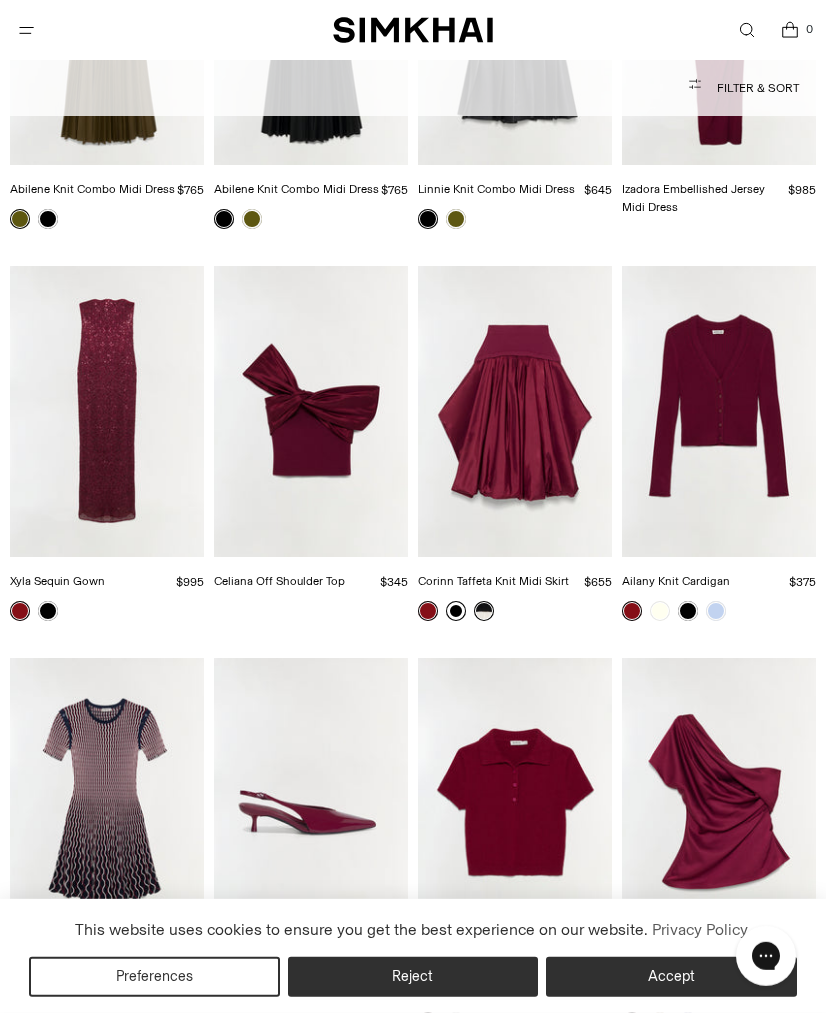 click at bounding box center [107, 411] 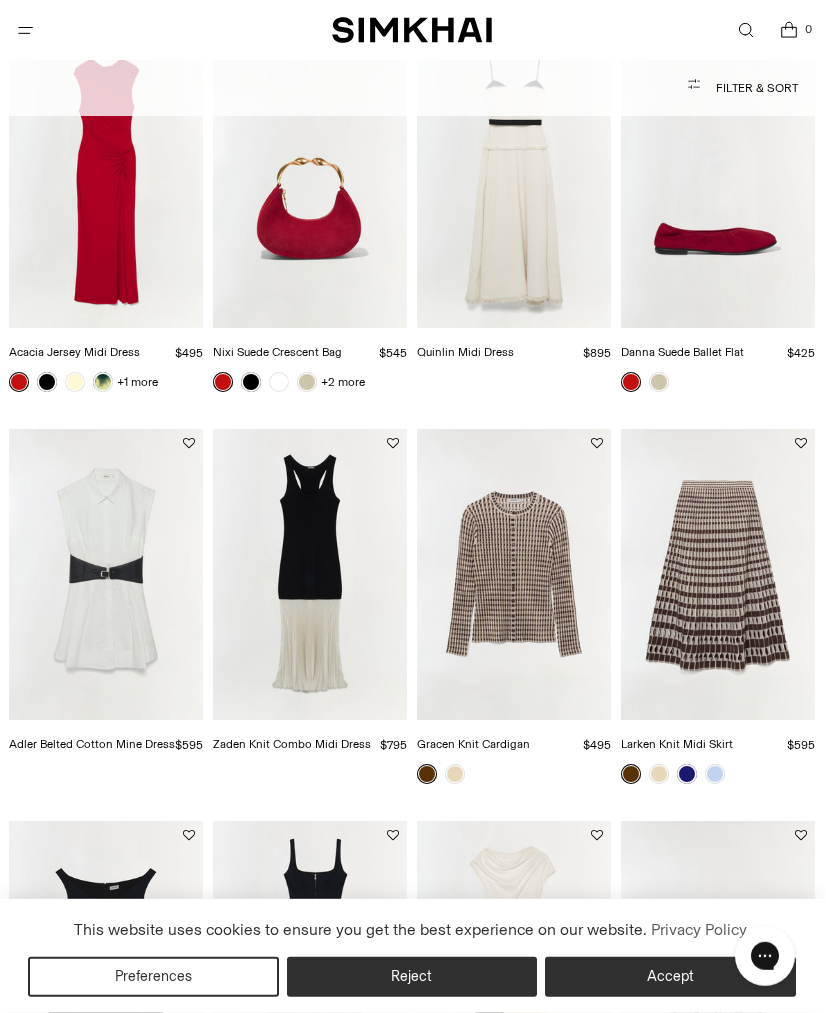 scroll, scrollTop: 396, scrollLeft: 0, axis: vertical 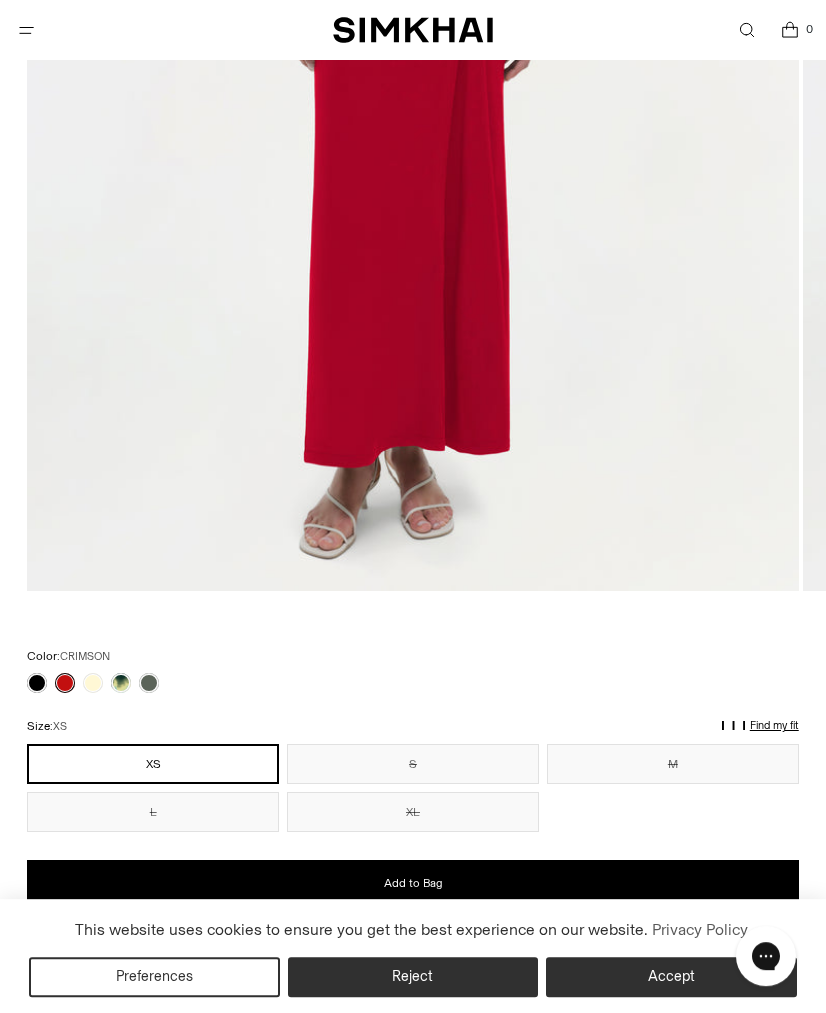 click at bounding box center (413, 12) 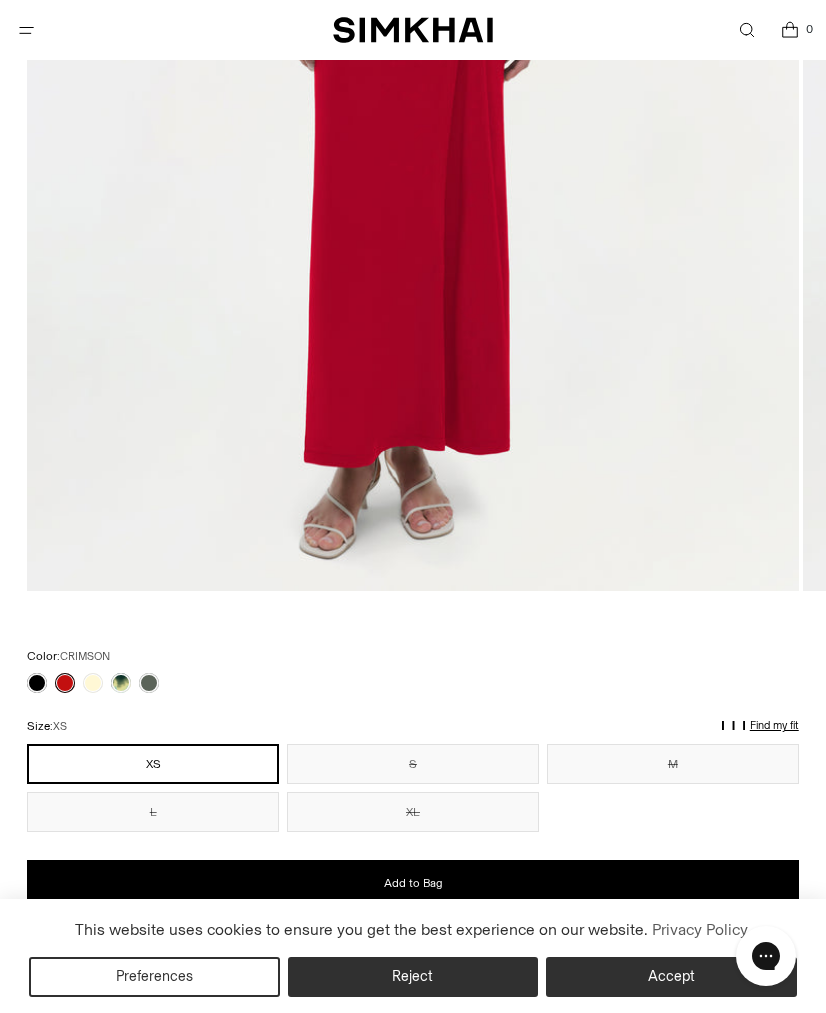 click at bounding box center [149, 683] 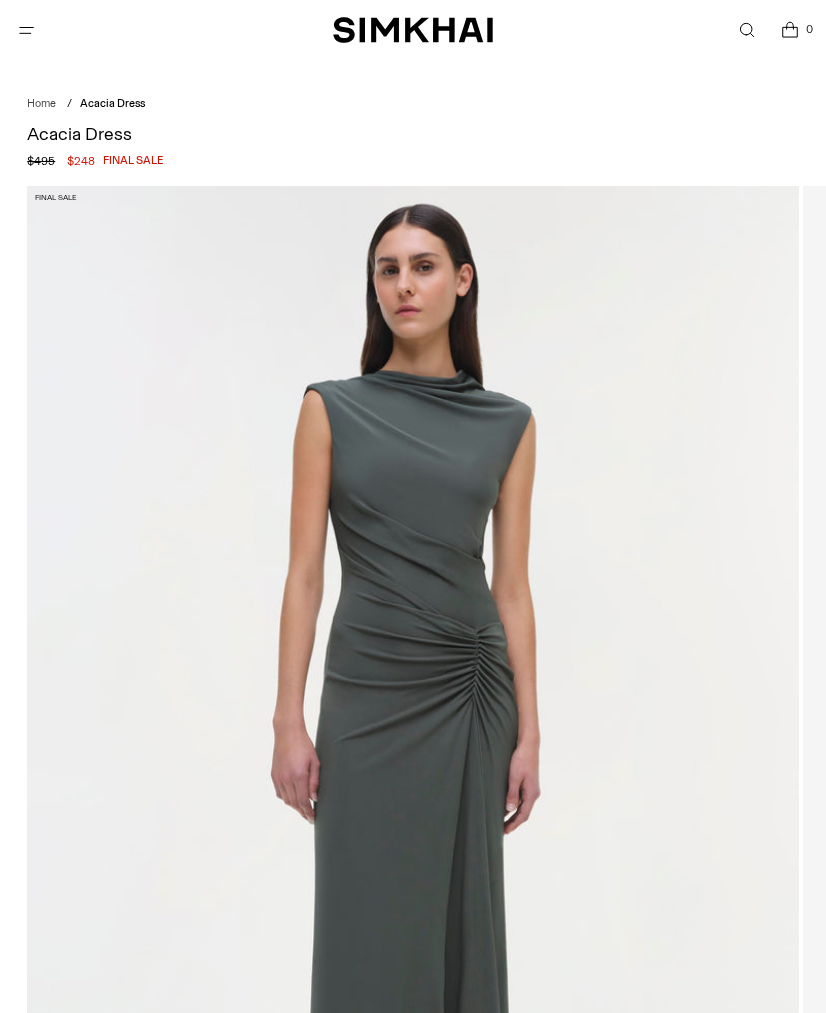 scroll, scrollTop: 0, scrollLeft: 0, axis: both 